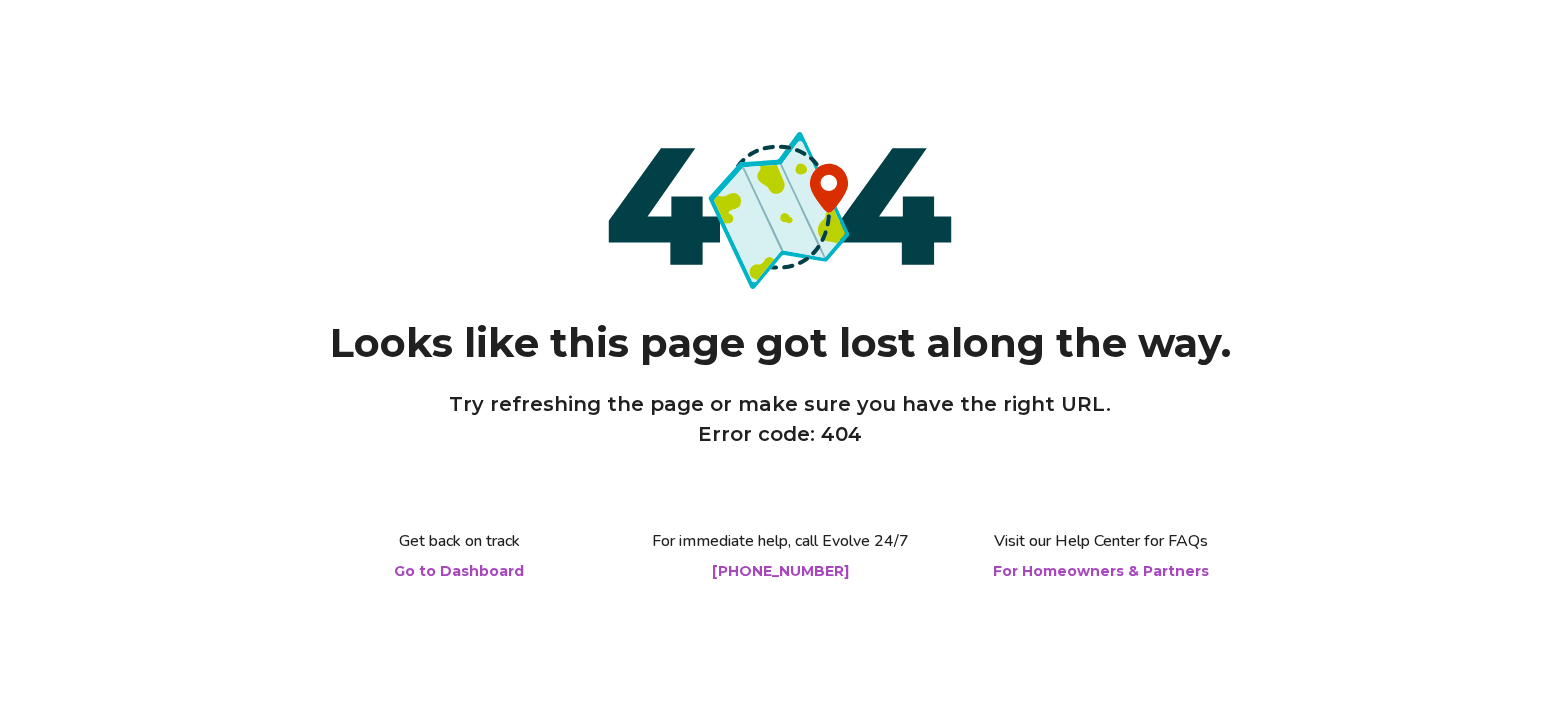 scroll, scrollTop: 0, scrollLeft: 0, axis: both 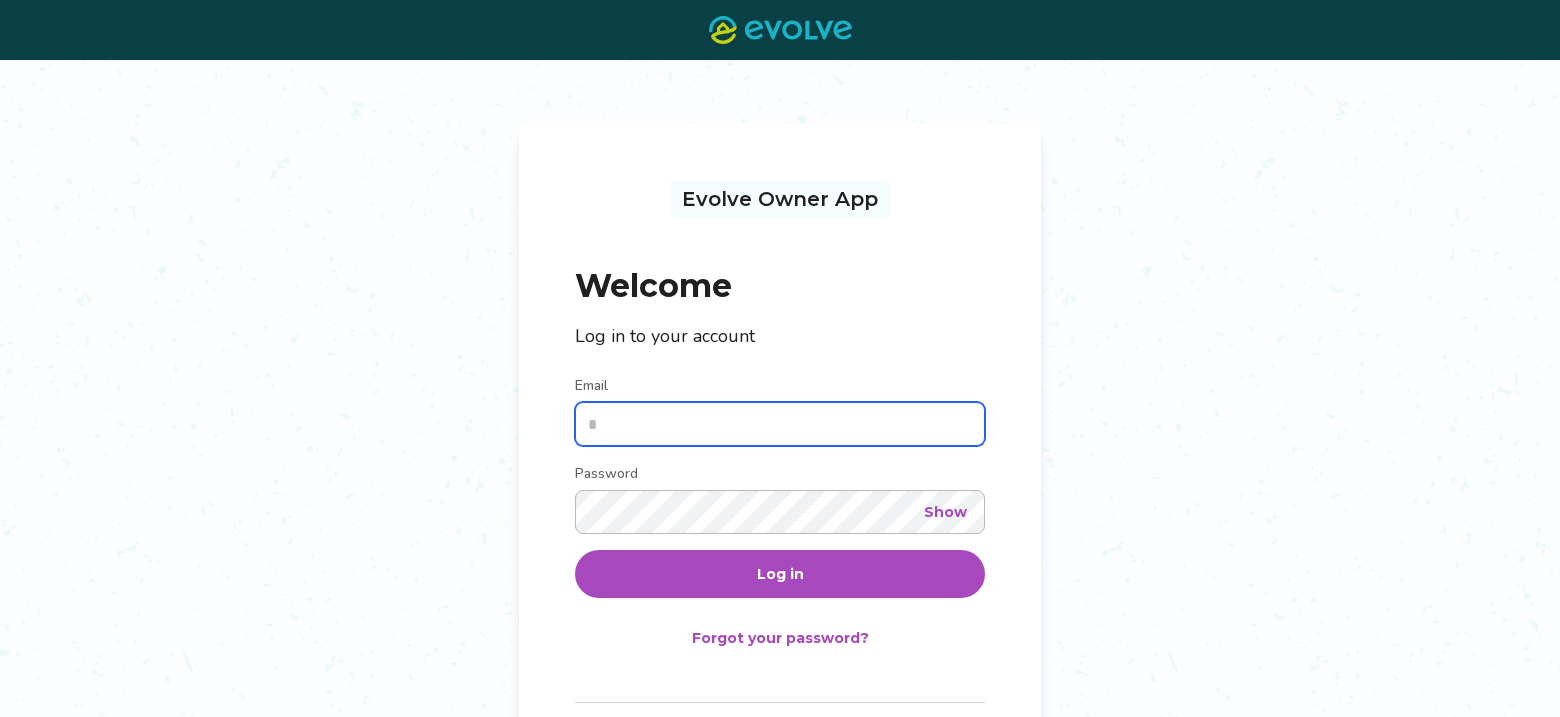 type on "**********" 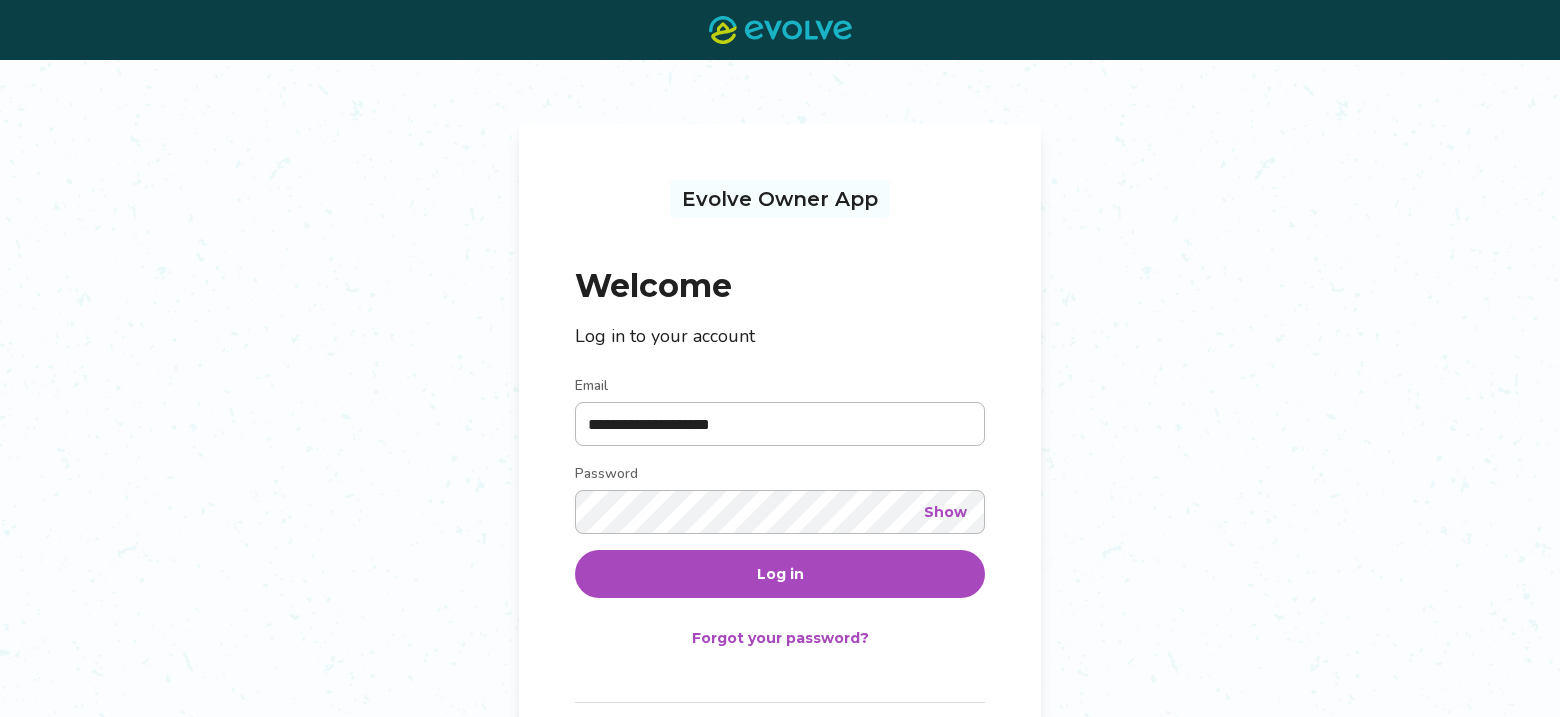 drag, startPoint x: 703, startPoint y: 577, endPoint x: 572, endPoint y: 556, distance: 132.67253 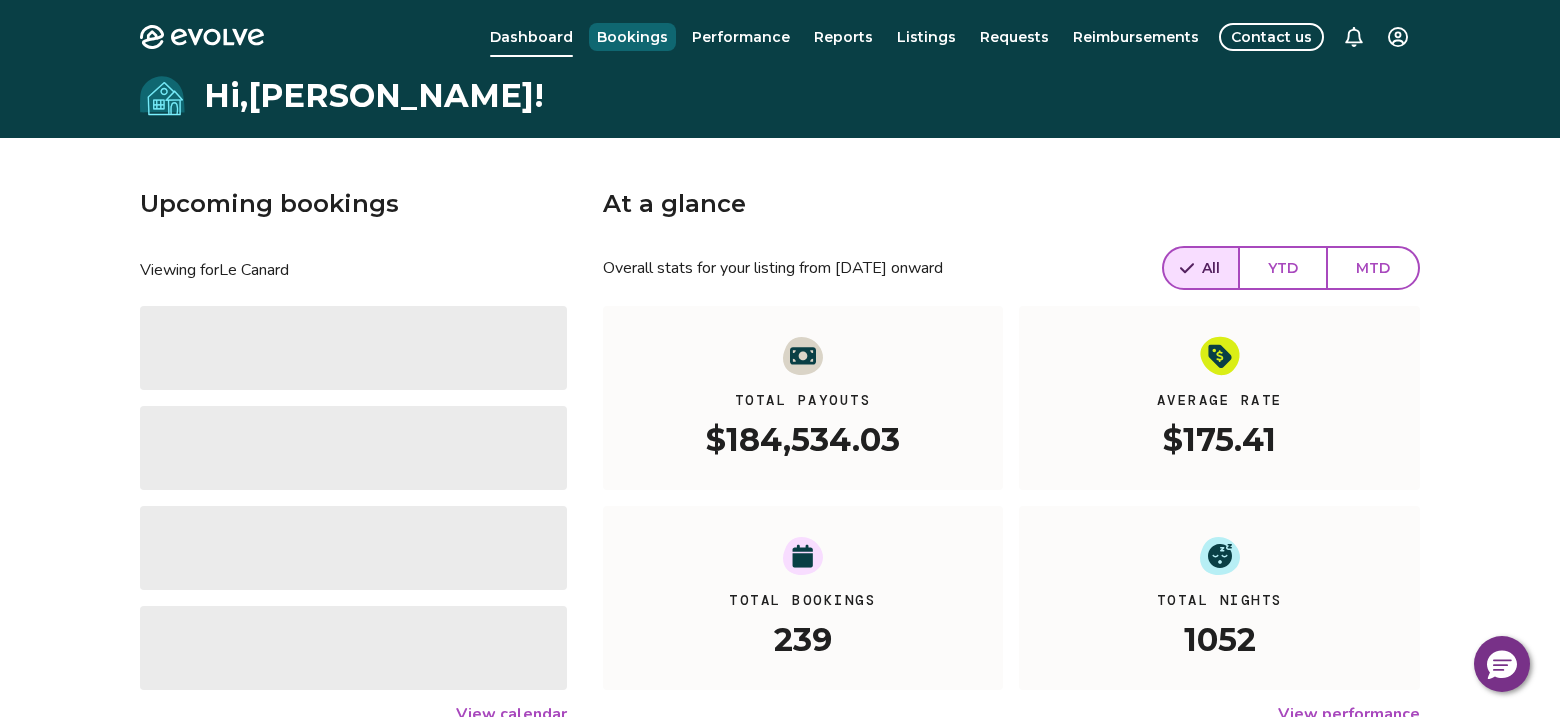 click on "Bookings" at bounding box center (632, 37) 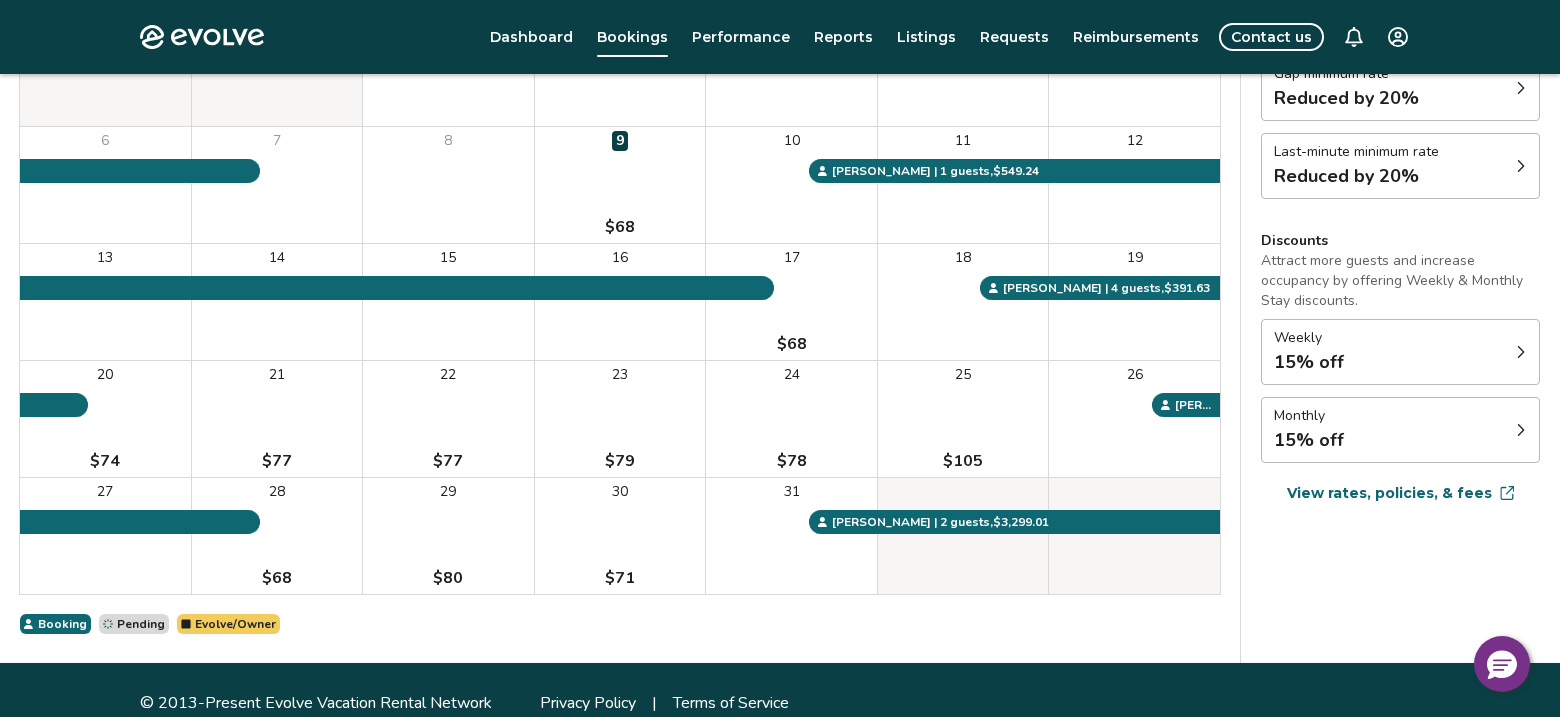 scroll, scrollTop: 289, scrollLeft: 0, axis: vertical 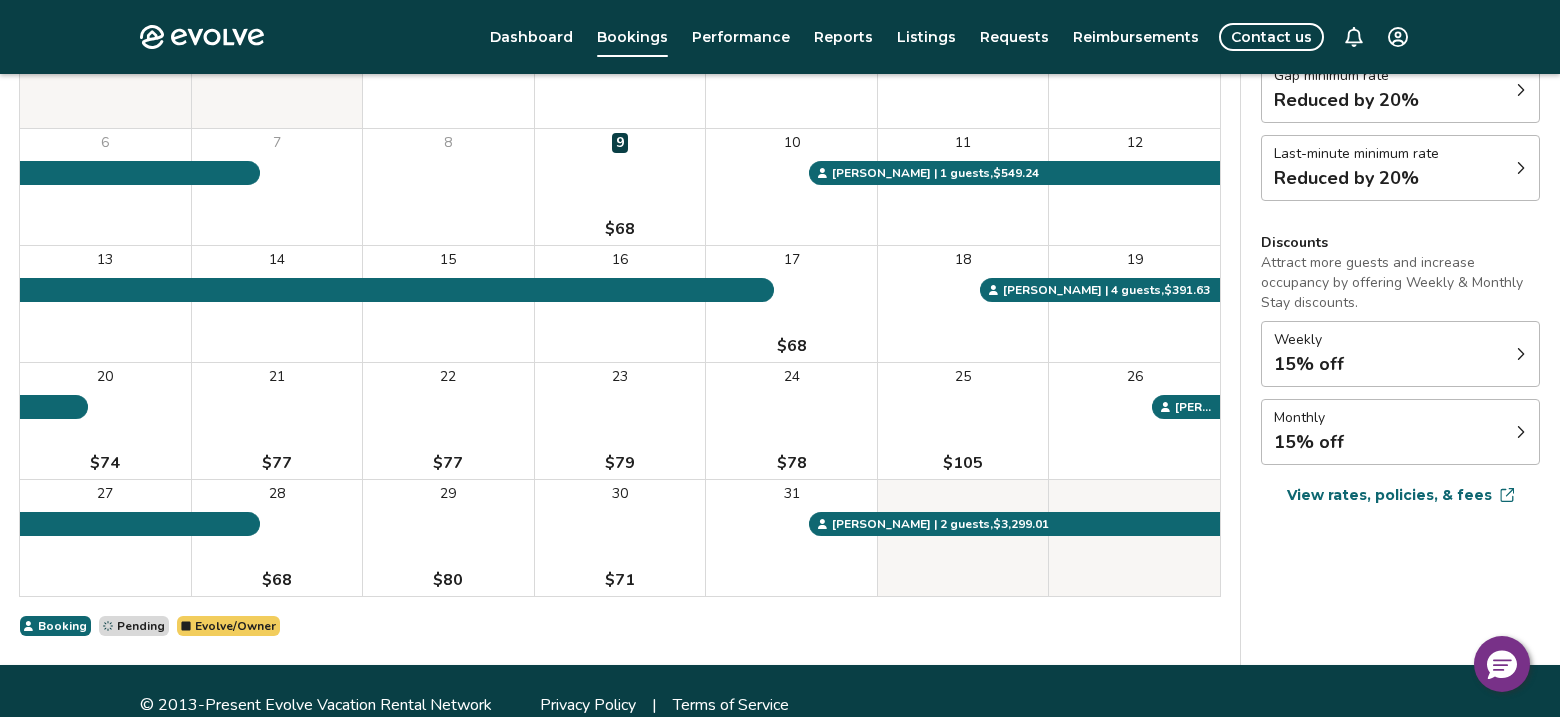 click 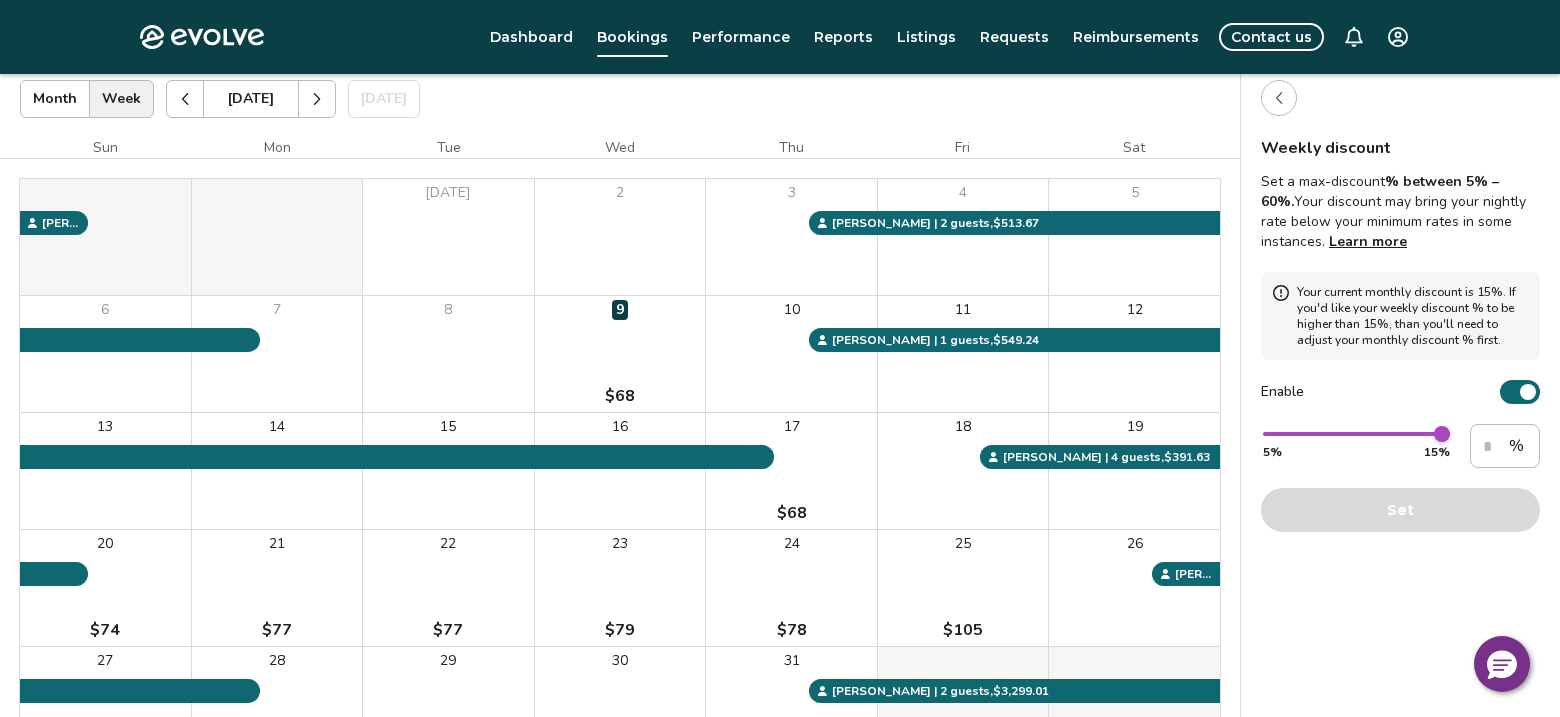 scroll, scrollTop: 130, scrollLeft: 0, axis: vertical 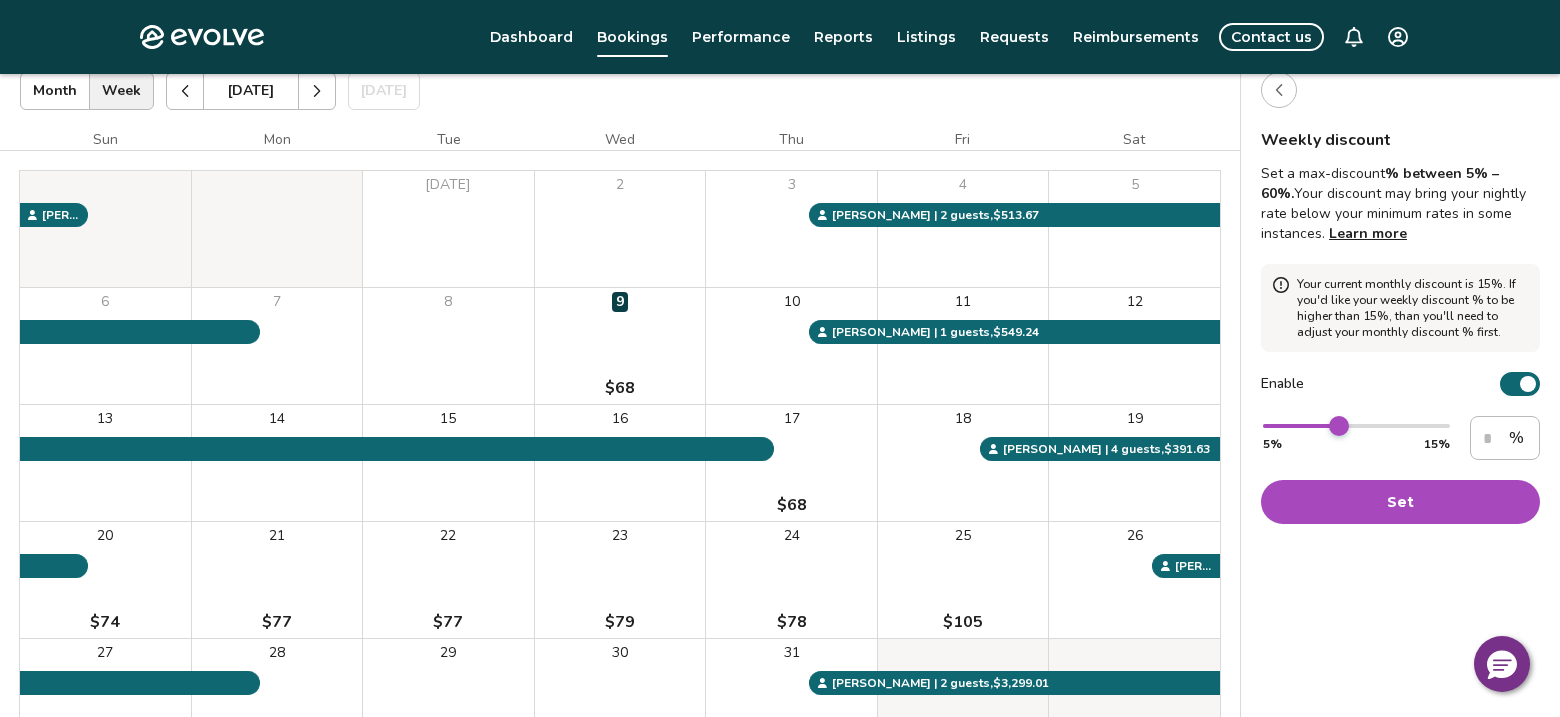 type on "*" 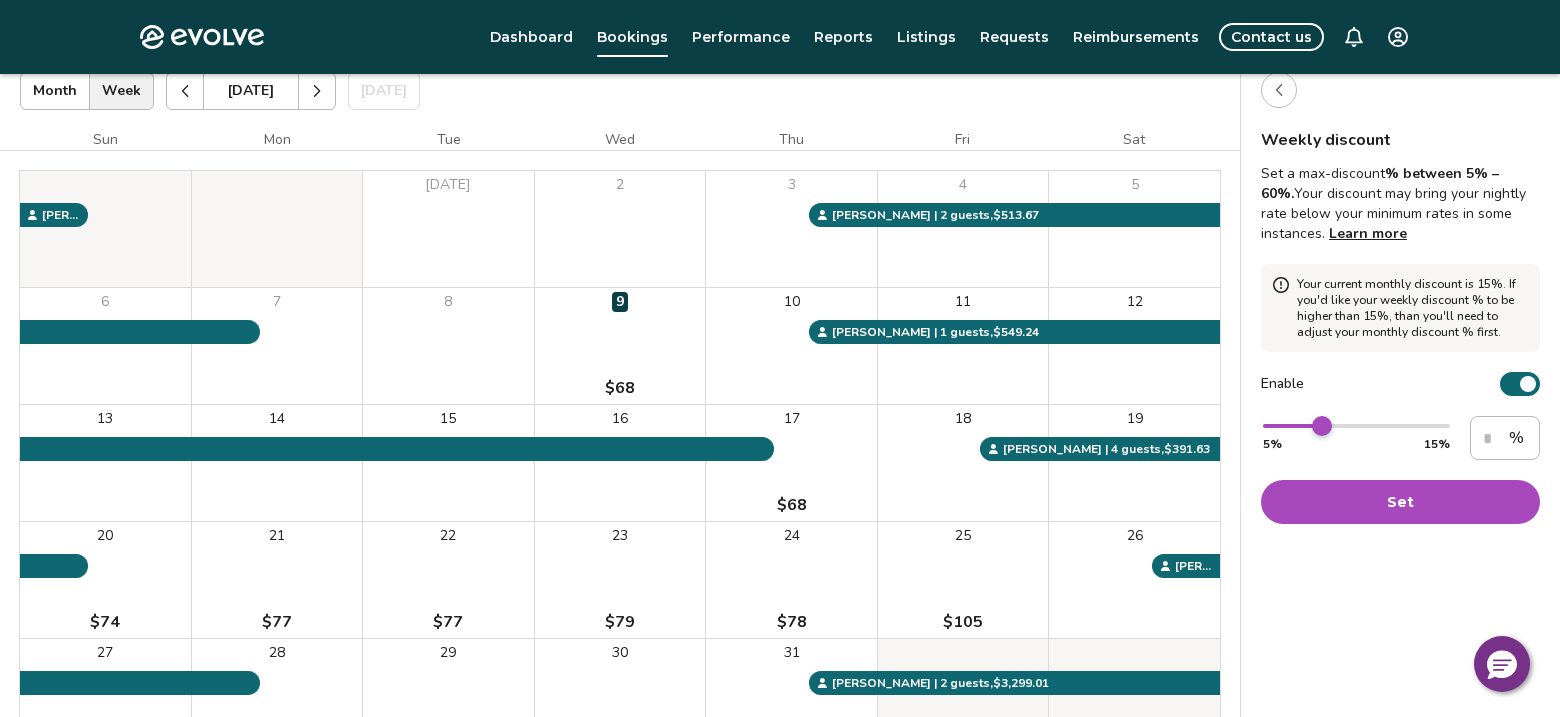 click at bounding box center [1322, 426] 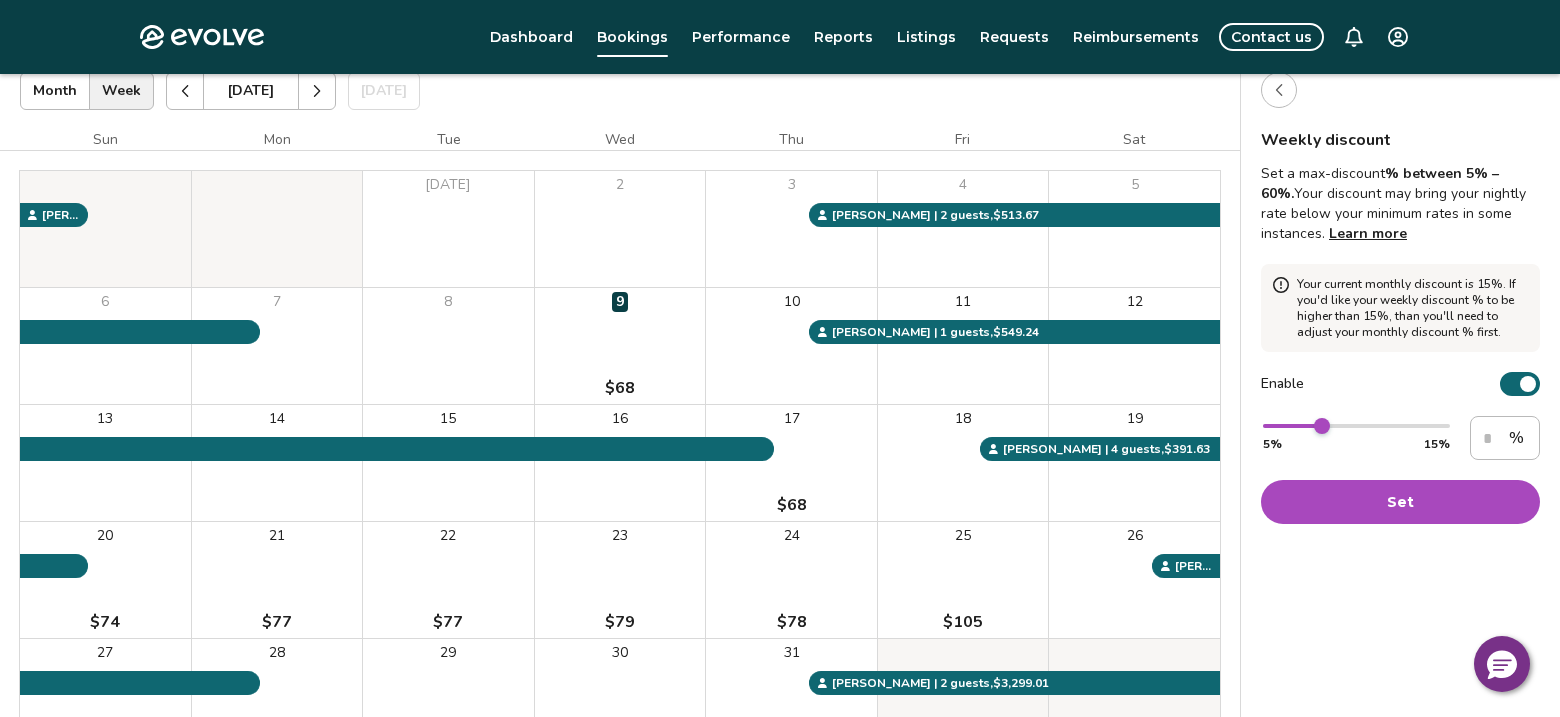 click on "Set" at bounding box center (1400, 502) 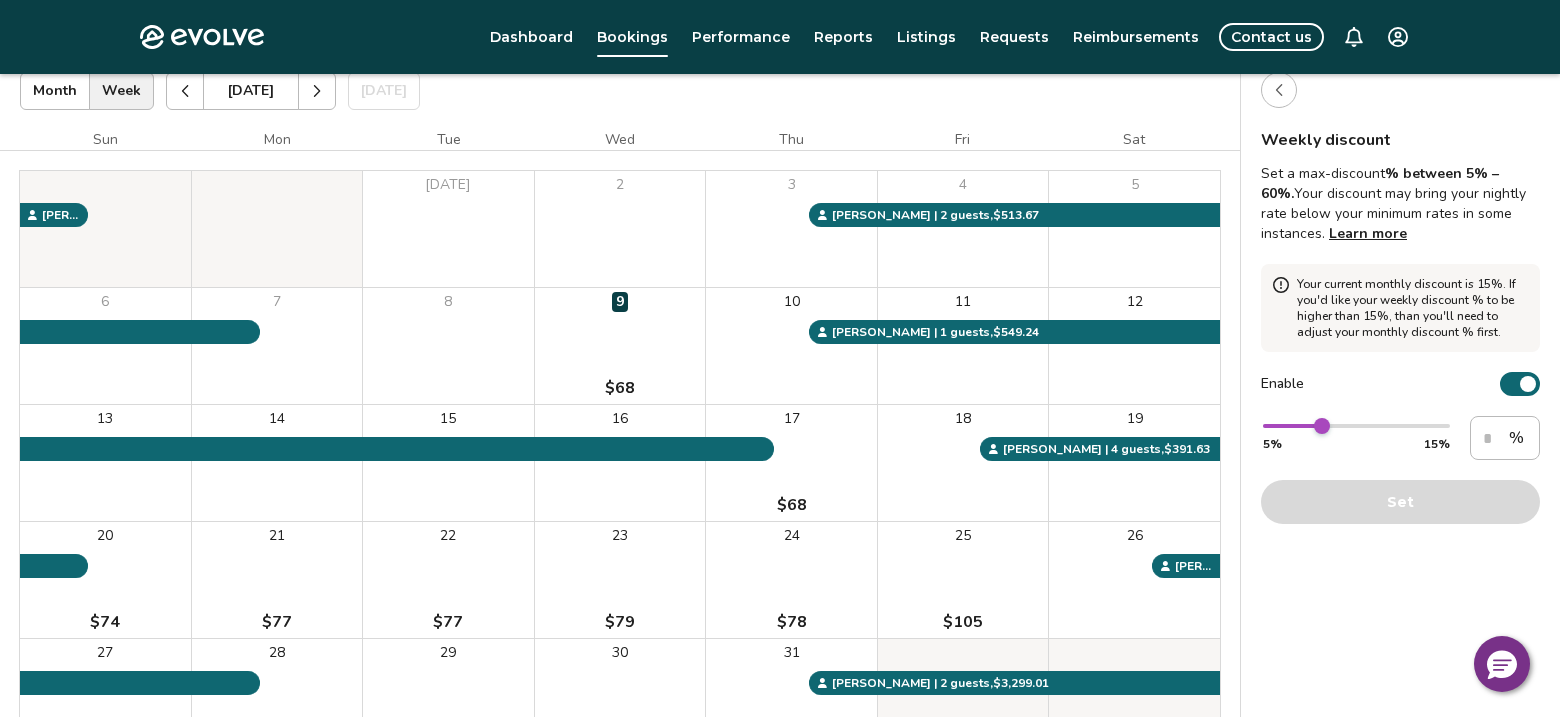click at bounding box center (1279, 90) 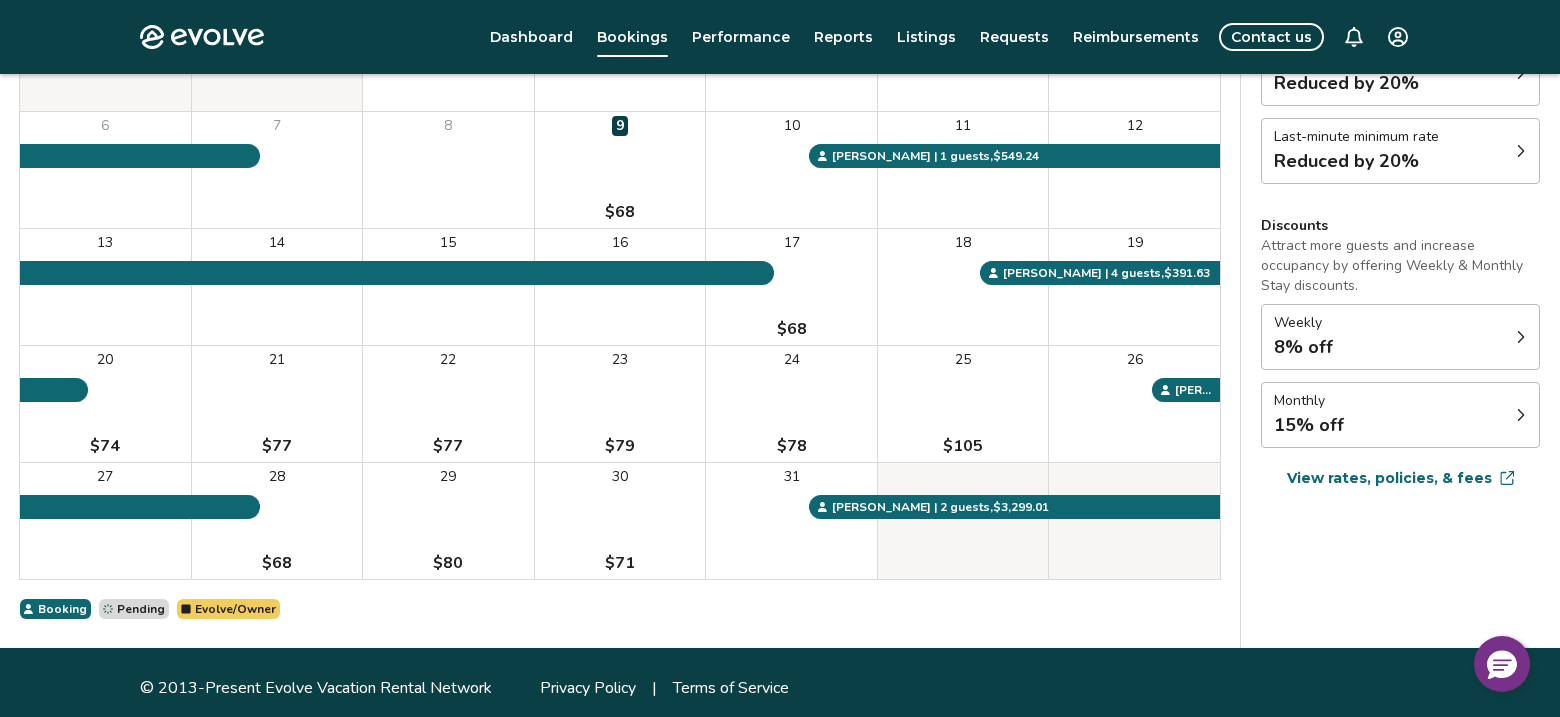 scroll, scrollTop: 315, scrollLeft: 0, axis: vertical 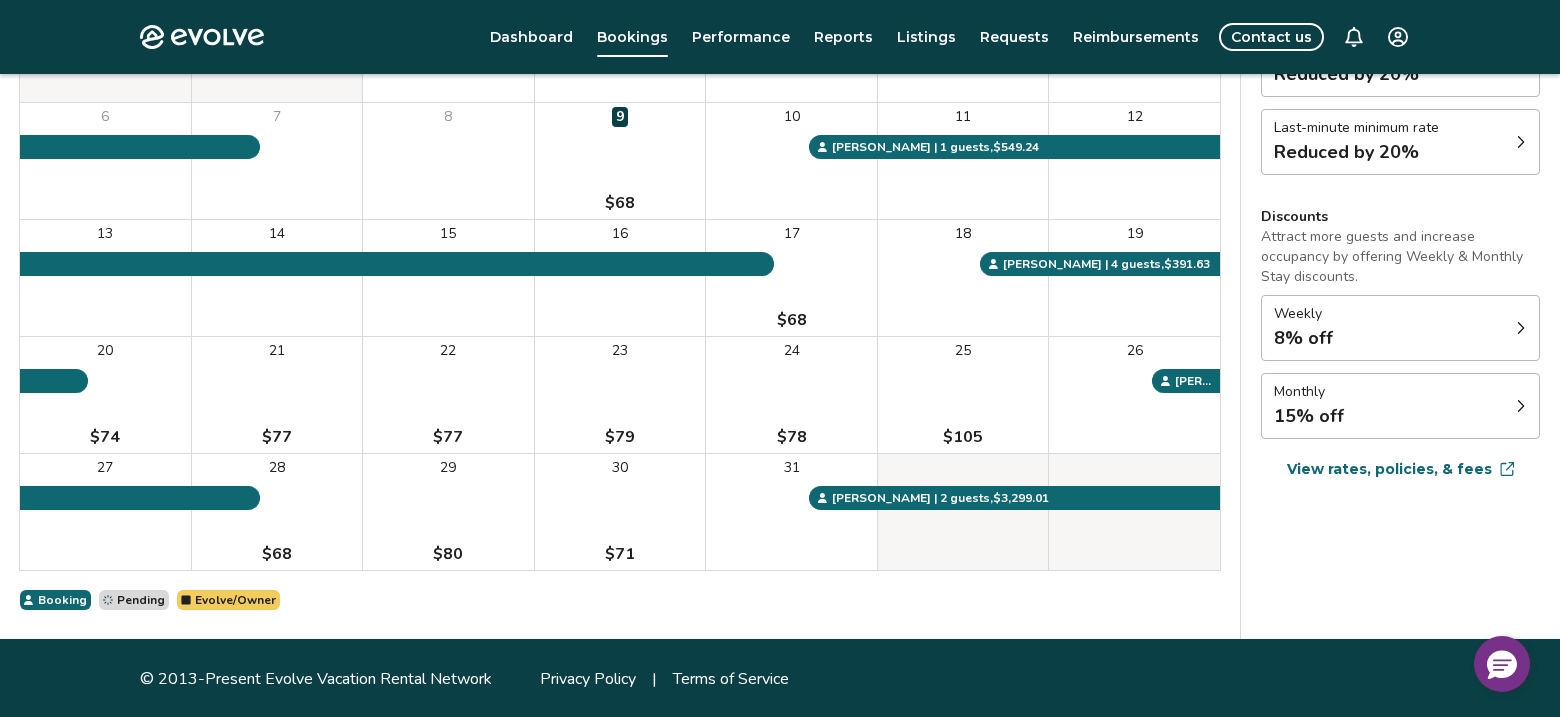 click on "View rates, policies, & fees" at bounding box center (1389, 469) 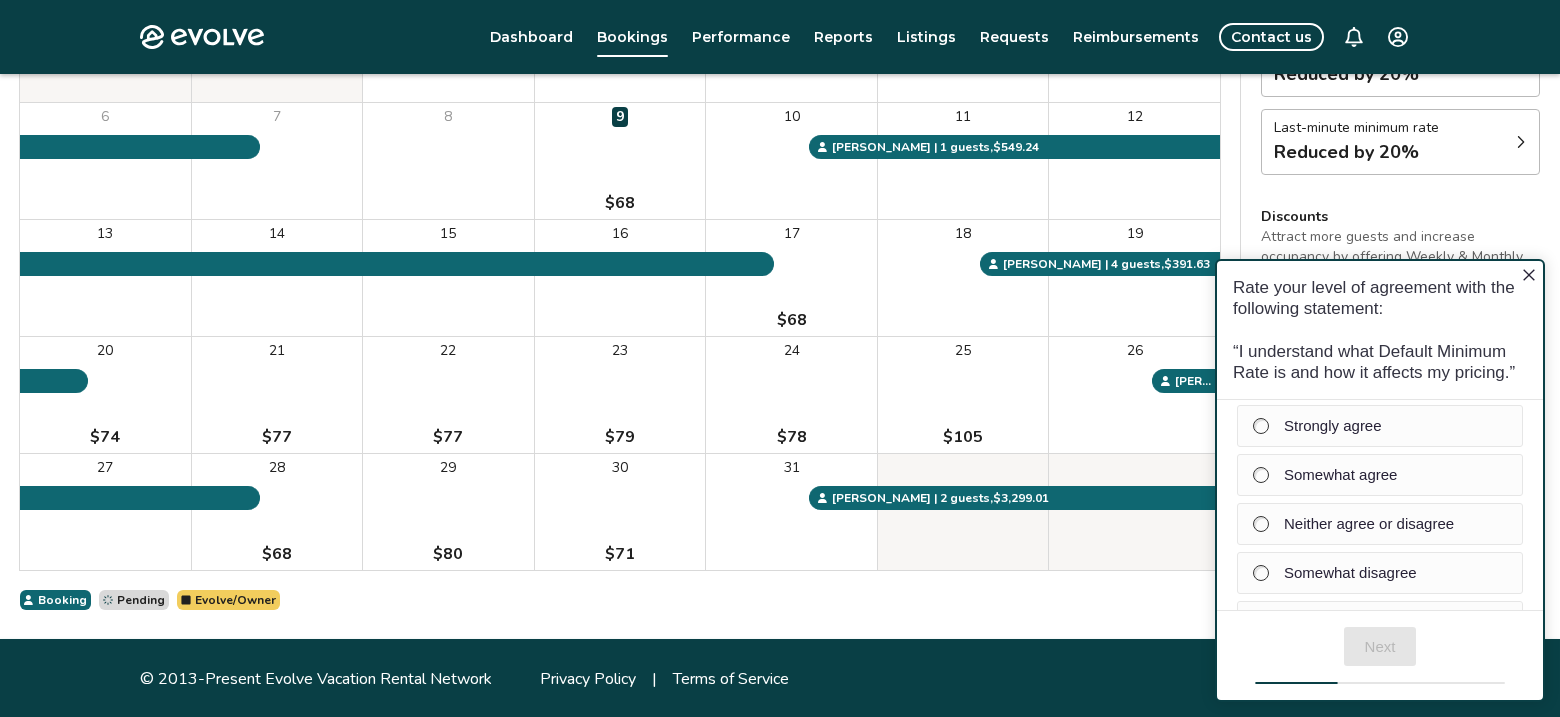 scroll, scrollTop: 0, scrollLeft: 0, axis: both 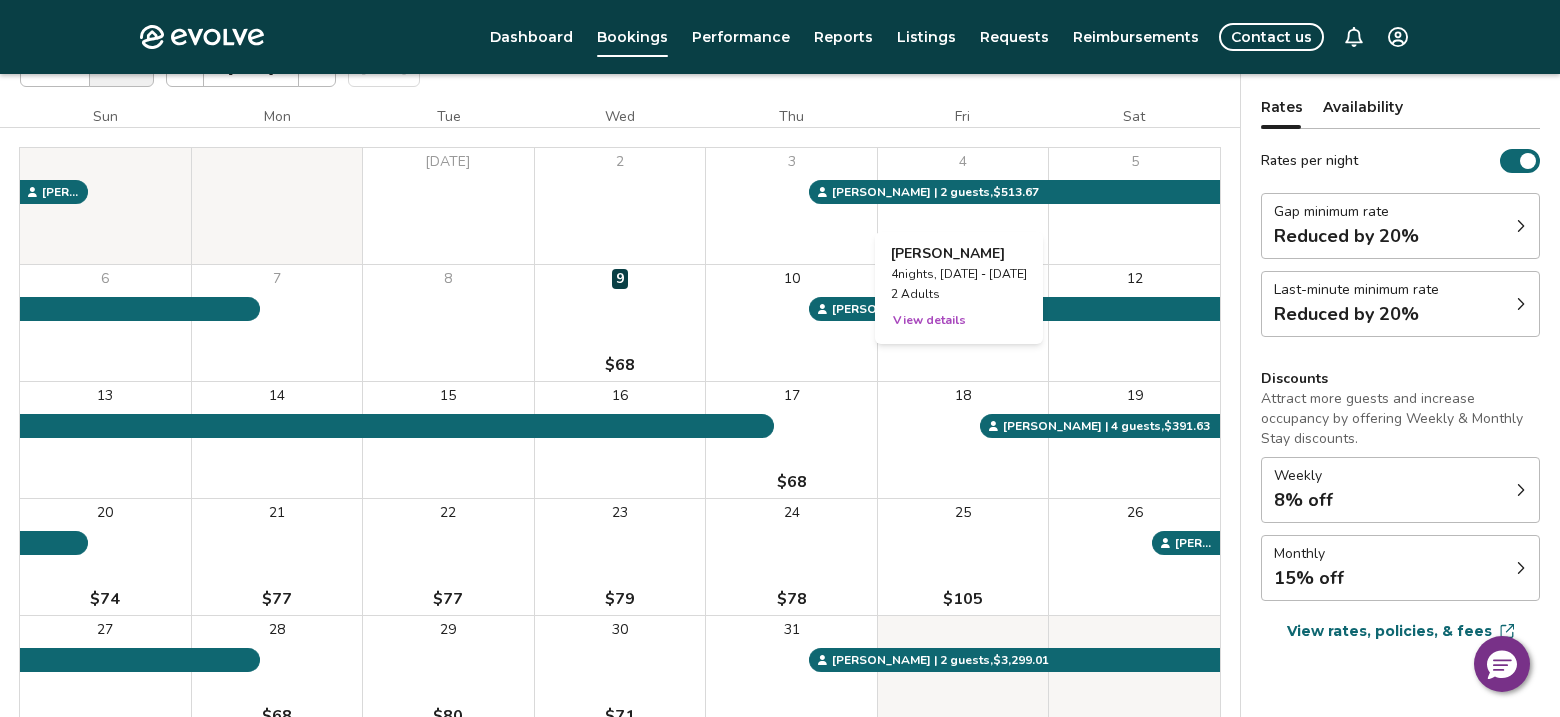 click on "4" at bounding box center (963, 206) 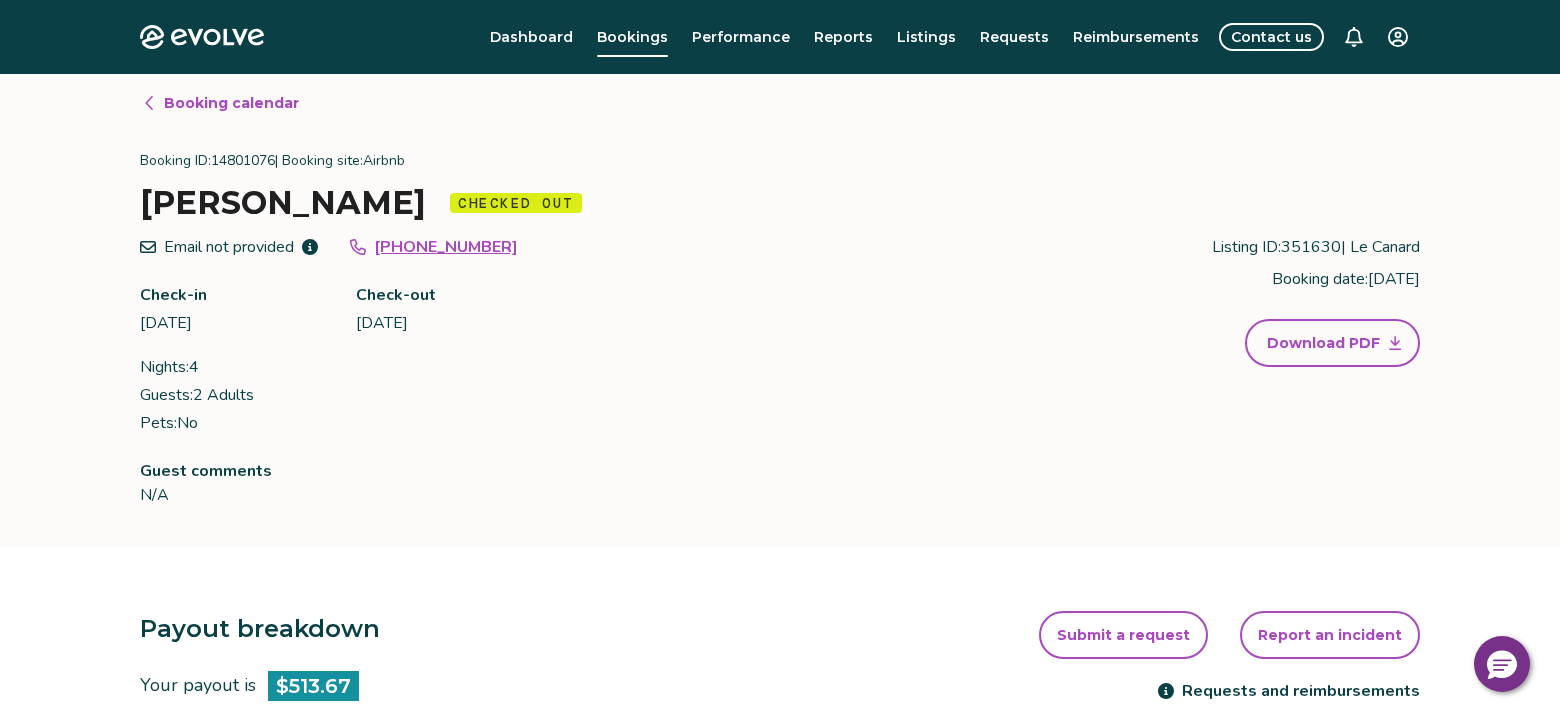 scroll, scrollTop: 0, scrollLeft: 0, axis: both 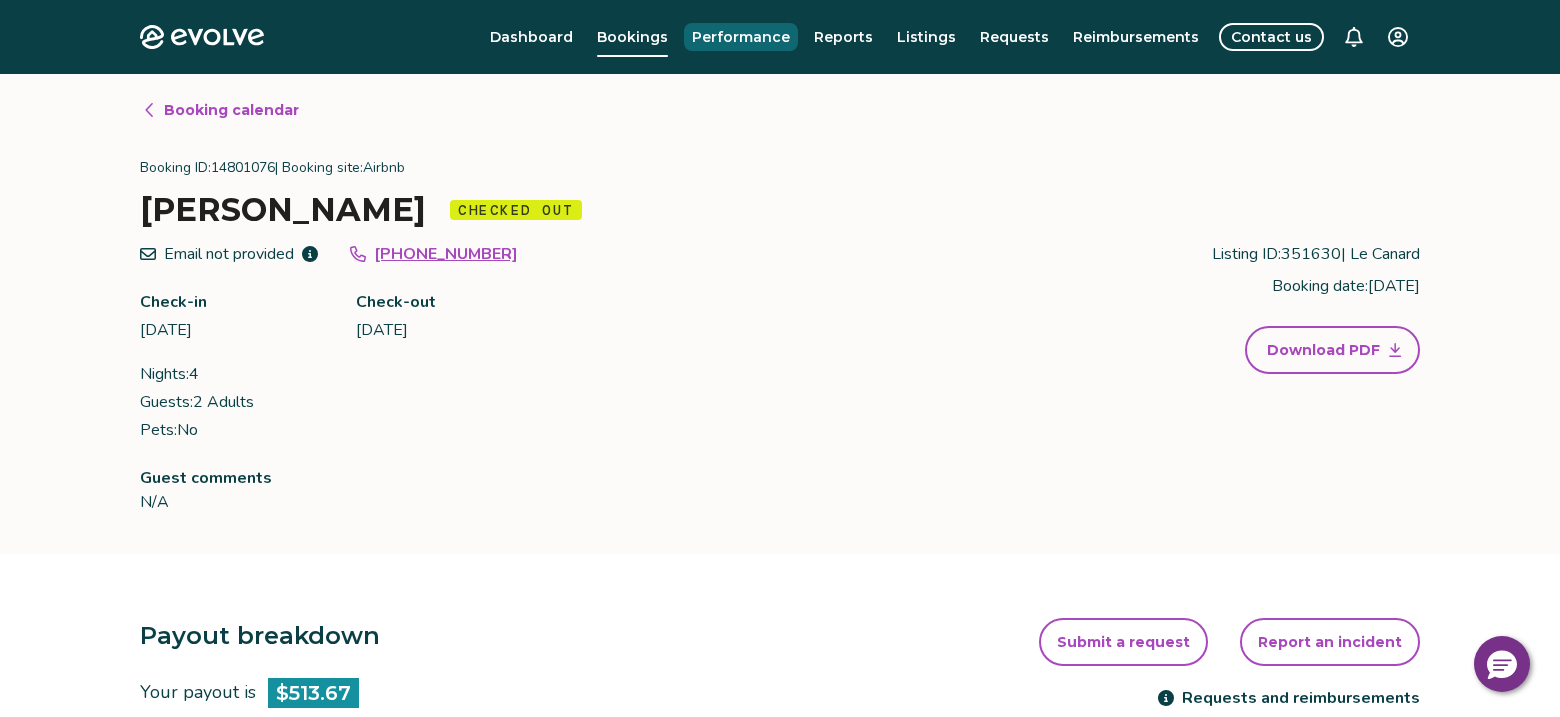 click on "Performance" at bounding box center (741, 37) 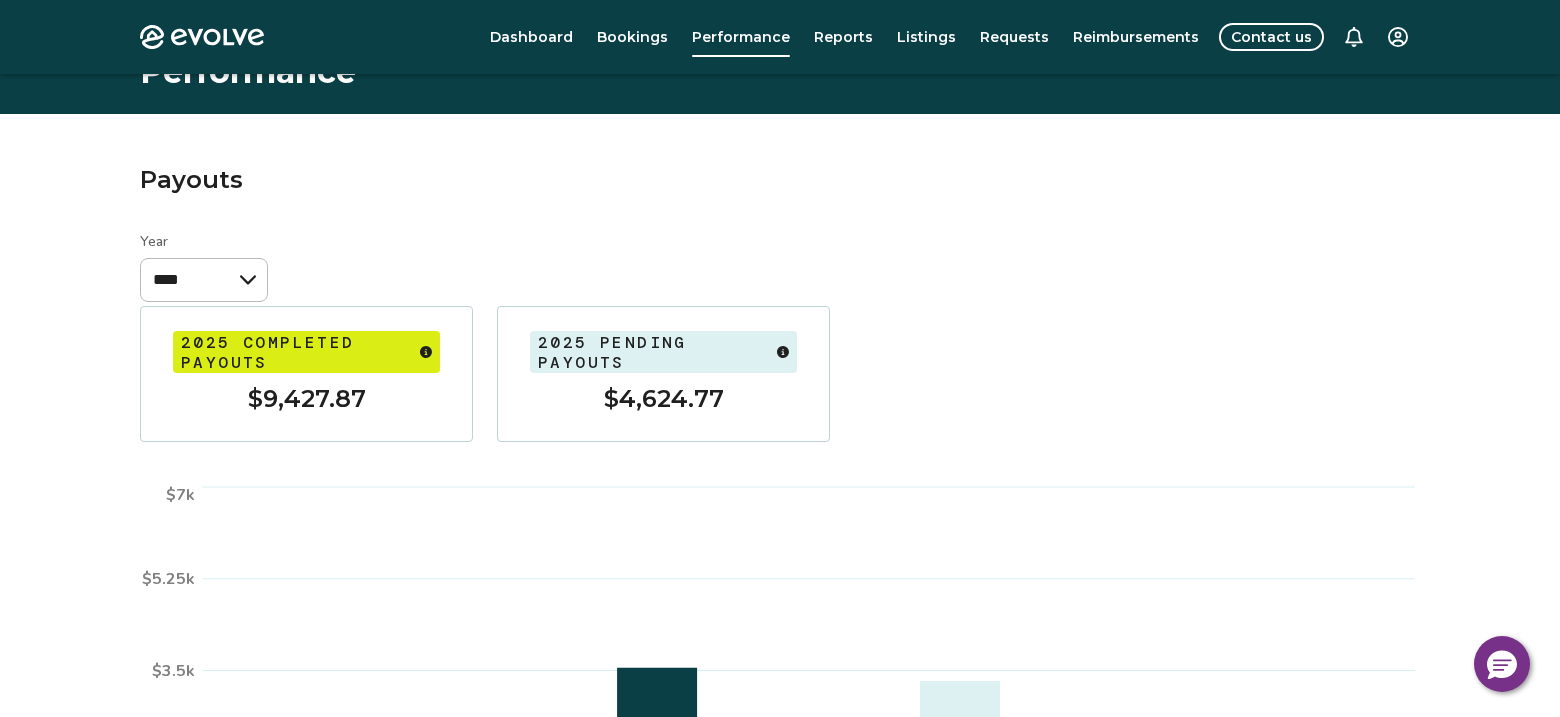 scroll, scrollTop: 0, scrollLeft: 0, axis: both 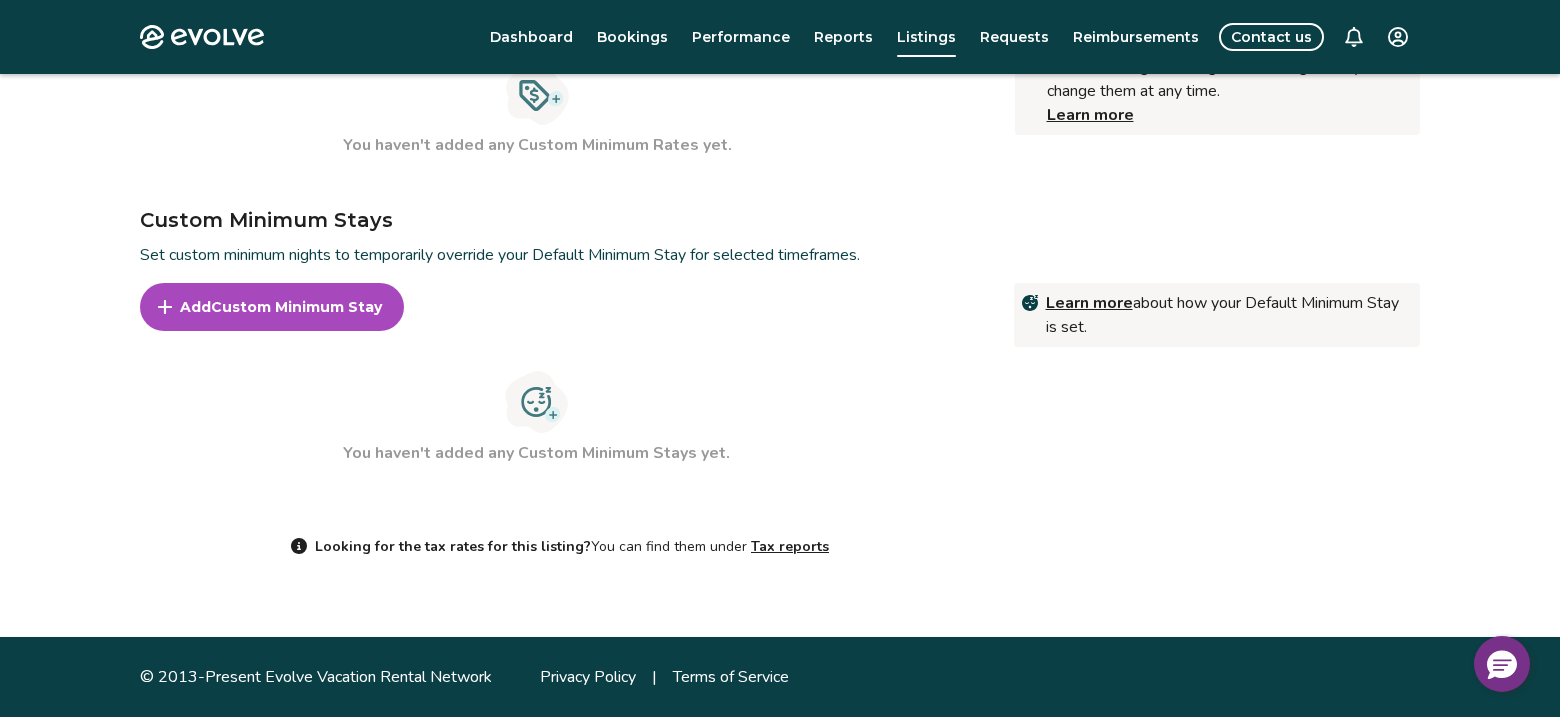 click on "Tax reports" at bounding box center (790, 546) 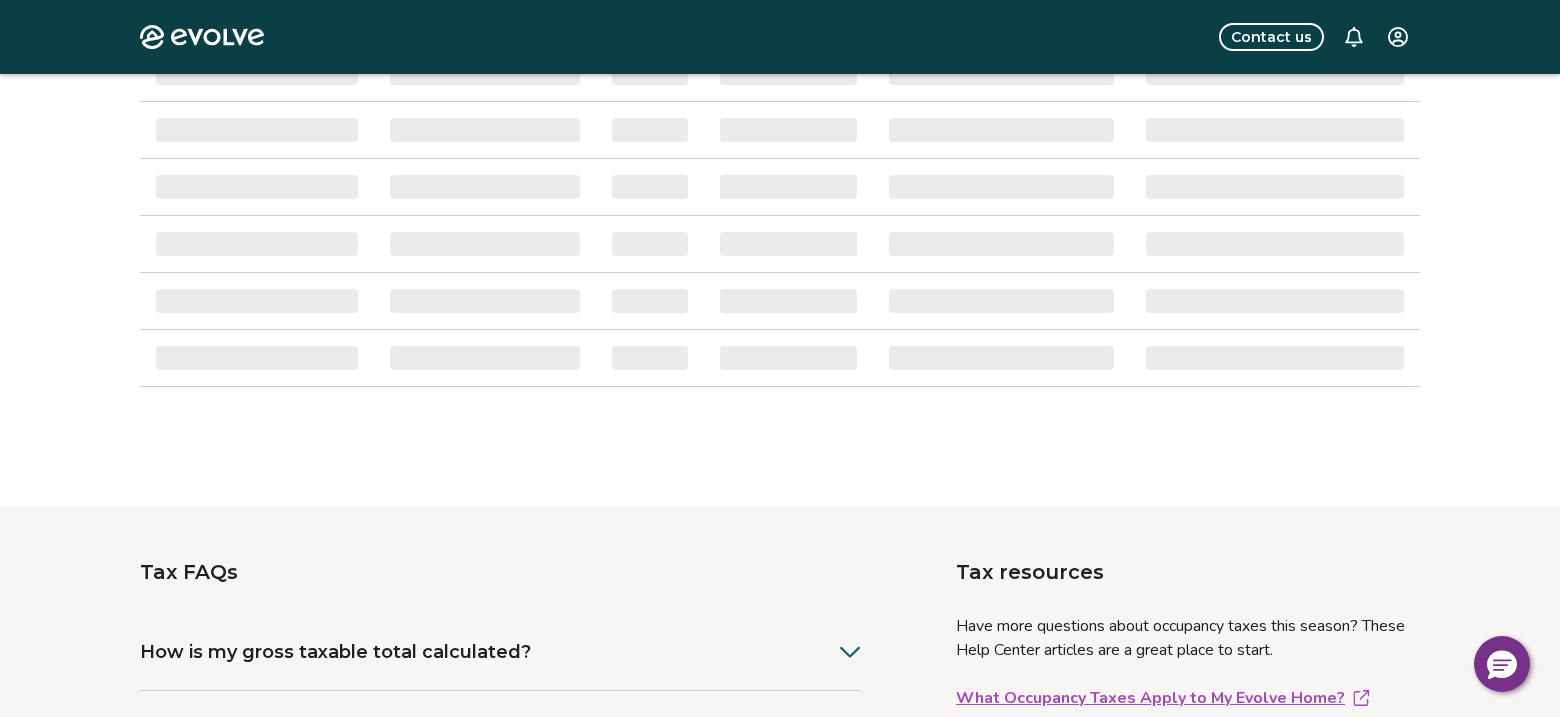 scroll, scrollTop: 0, scrollLeft: 0, axis: both 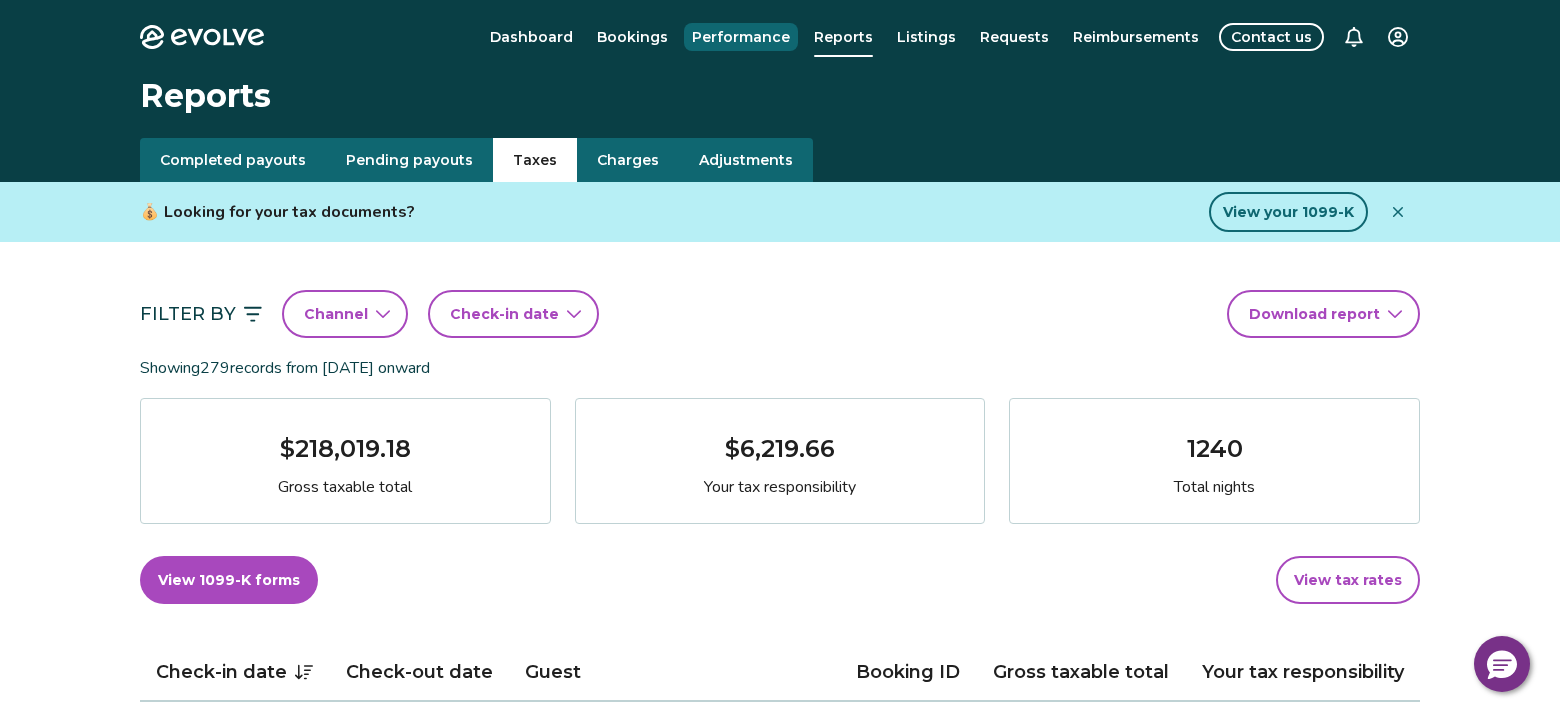 drag, startPoint x: 747, startPoint y: 36, endPoint x: 805, endPoint y: 113, distance: 96.40021 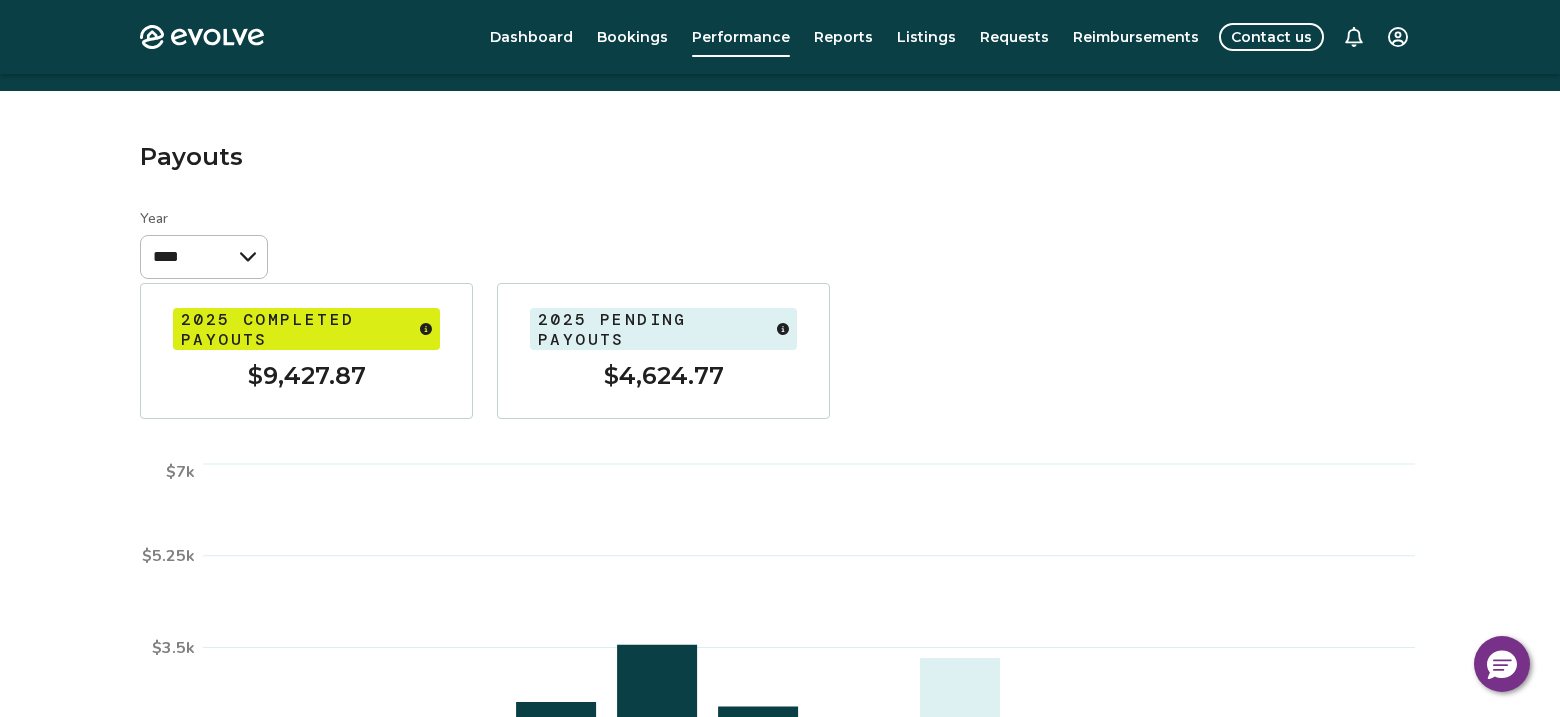 scroll, scrollTop: 51, scrollLeft: 0, axis: vertical 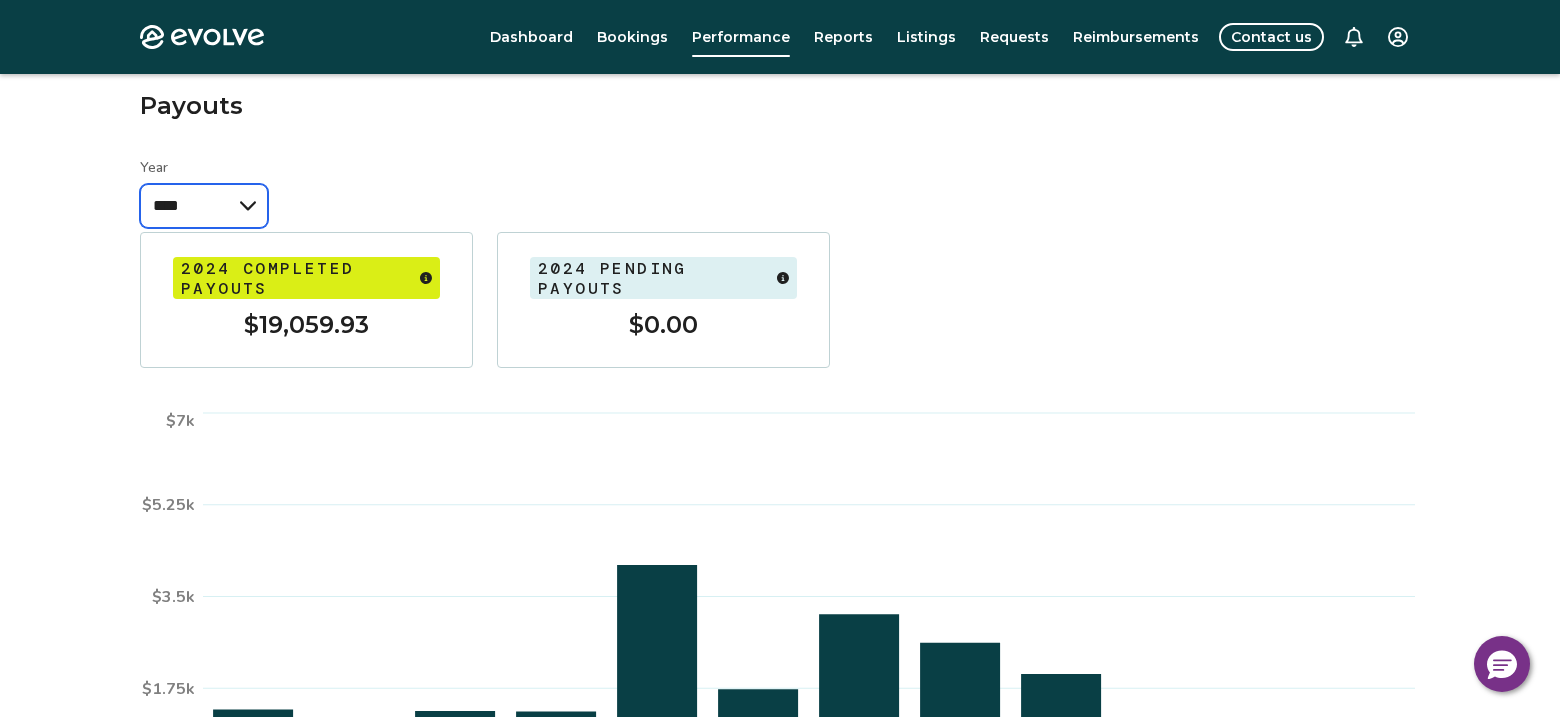 select on "****" 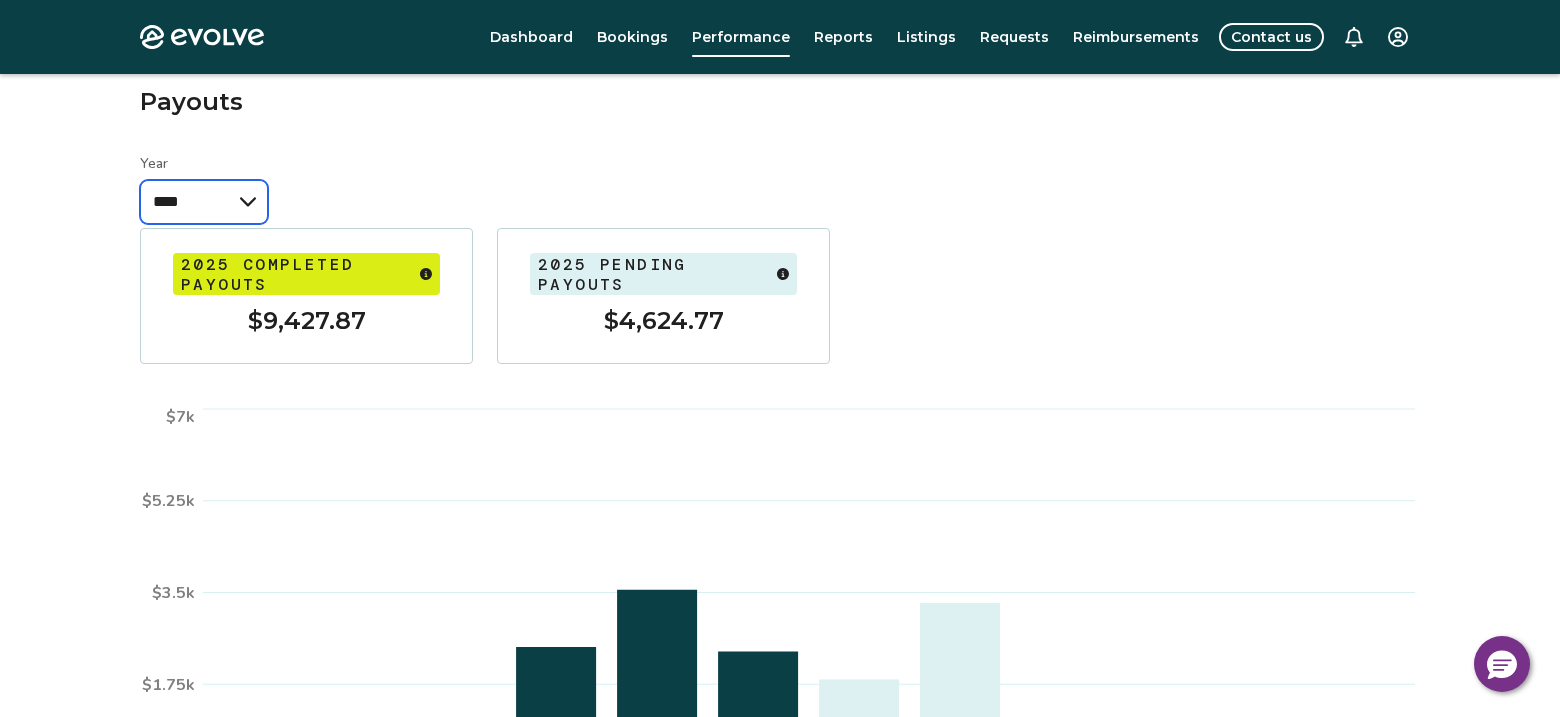 scroll, scrollTop: 107, scrollLeft: 0, axis: vertical 